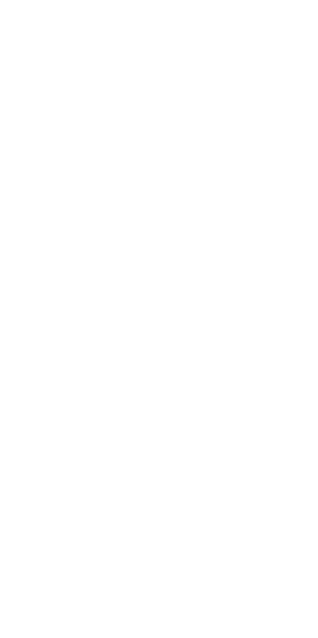 scroll, scrollTop: 0, scrollLeft: 0, axis: both 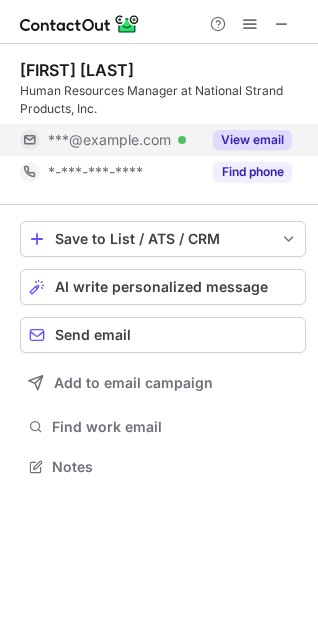 click on "View email" at bounding box center (246, 140) 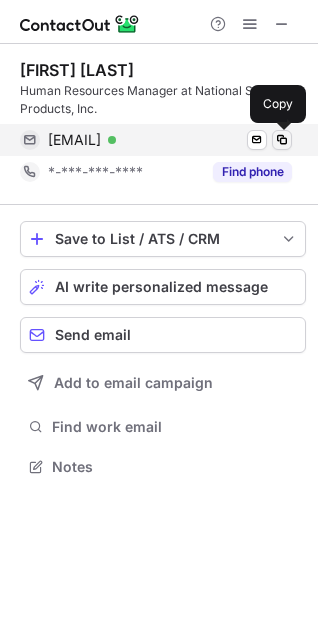 click at bounding box center [282, 140] 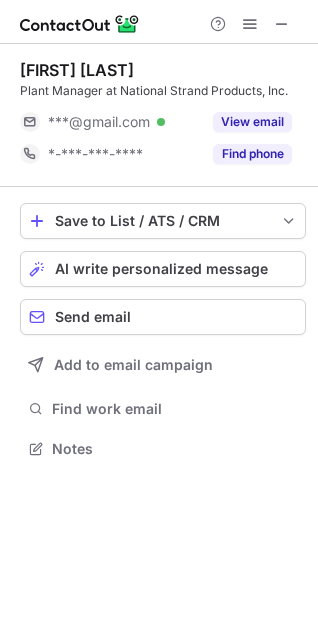 scroll, scrollTop: 0, scrollLeft: 0, axis: both 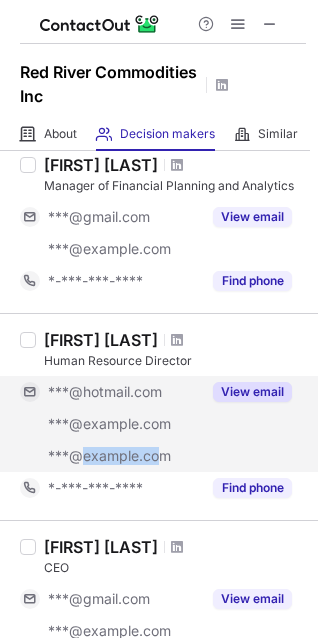 drag, startPoint x: 84, startPoint y: 455, endPoint x: 192, endPoint y: 454, distance: 108.00463 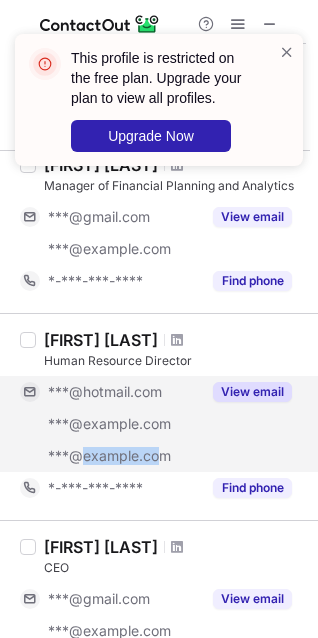 copy on "redriv.com" 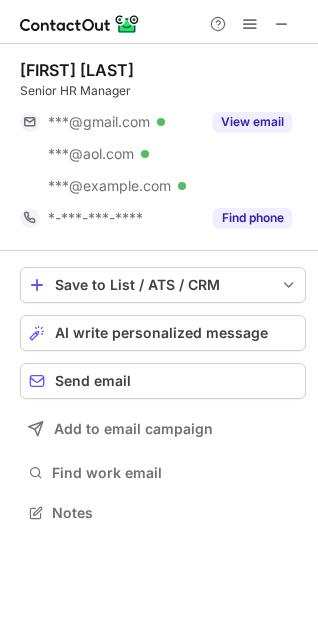 scroll, scrollTop: 0, scrollLeft: 0, axis: both 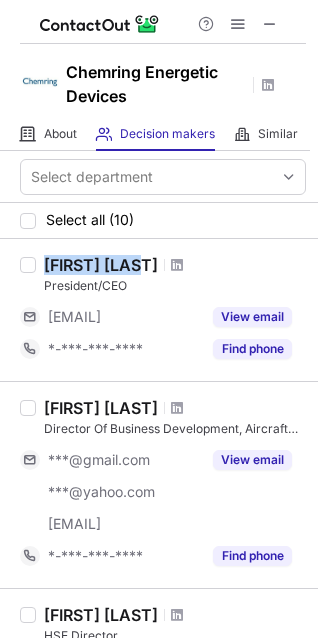 drag, startPoint x: 45, startPoint y: 264, endPoint x: 142, endPoint y: 264, distance: 97 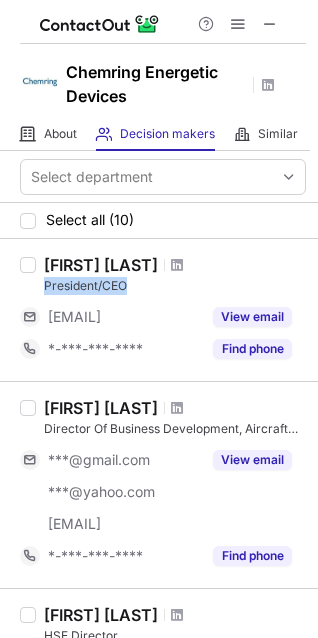 drag, startPoint x: 37, startPoint y: 280, endPoint x: 195, endPoint y: 284, distance: 158.05063 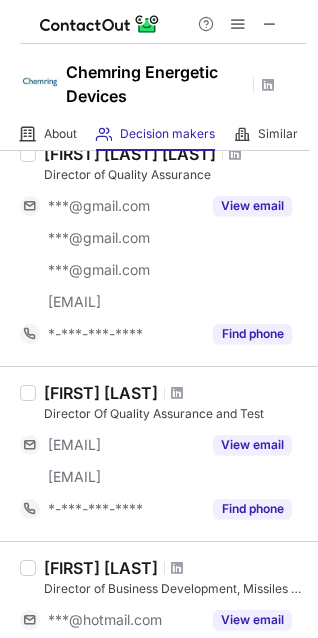 scroll, scrollTop: 1017, scrollLeft: 0, axis: vertical 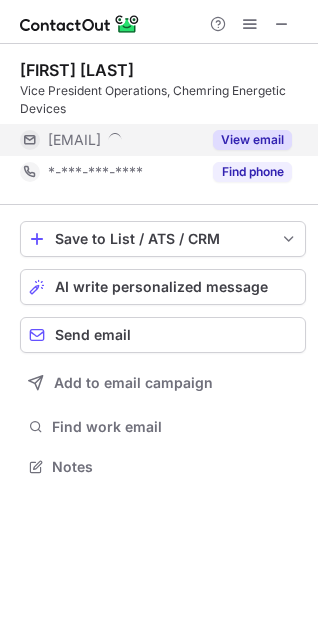 click on "View email" at bounding box center [252, 140] 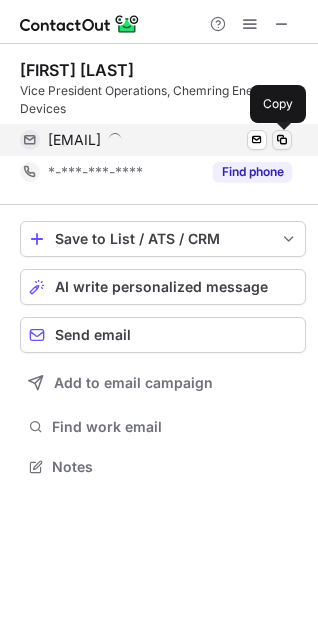 click at bounding box center [282, 140] 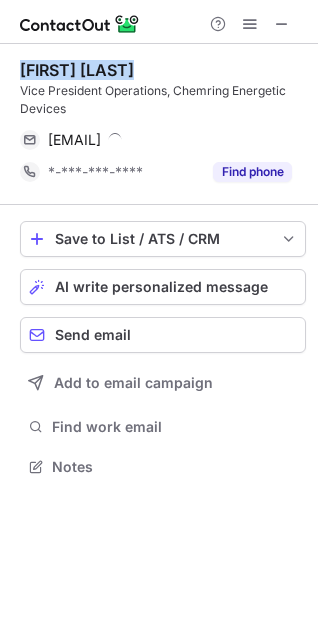 drag, startPoint x: 21, startPoint y: 68, endPoint x: 174, endPoint y: 74, distance: 153.1176 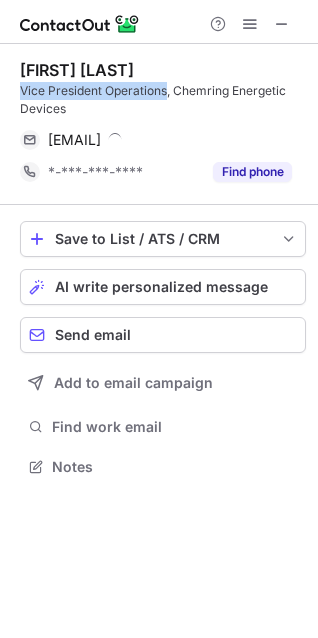 drag, startPoint x: 16, startPoint y: 91, endPoint x: 165, endPoint y: 86, distance: 149.08386 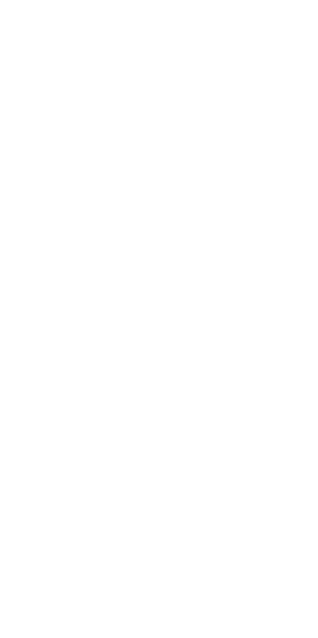 scroll, scrollTop: 0, scrollLeft: 0, axis: both 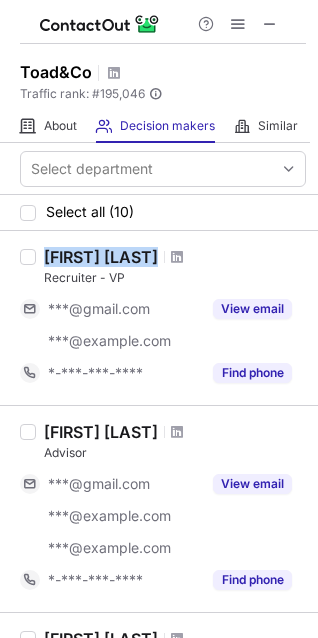 drag, startPoint x: 48, startPoint y: 254, endPoint x: 231, endPoint y: 253, distance: 183.00273 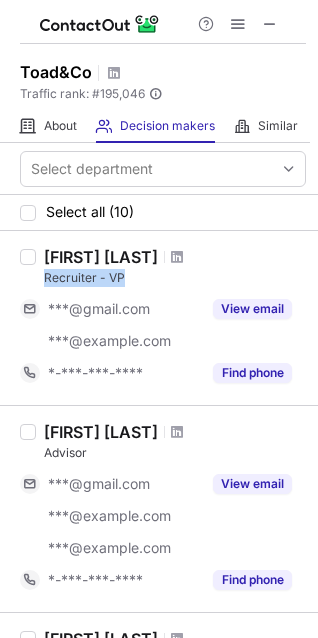 drag, startPoint x: 37, startPoint y: 276, endPoint x: 143, endPoint y: 276, distance: 106 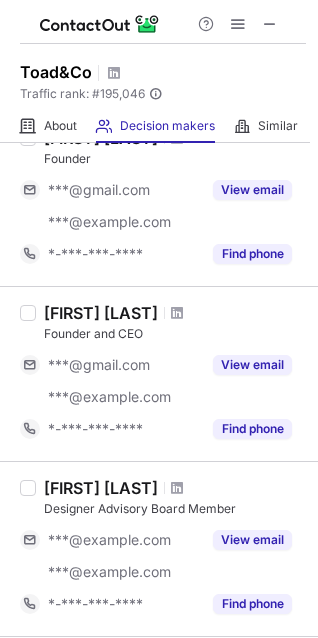 scroll, scrollTop: 941, scrollLeft: 0, axis: vertical 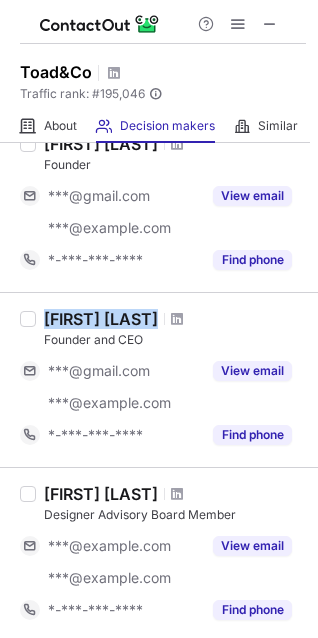 drag, startPoint x: 45, startPoint y: 312, endPoint x: 173, endPoint y: 320, distance: 128.24976 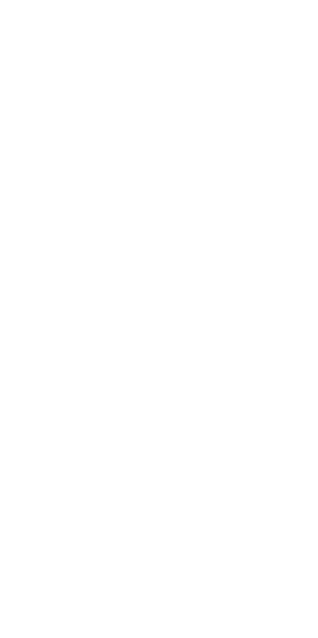 scroll, scrollTop: 0, scrollLeft: 0, axis: both 